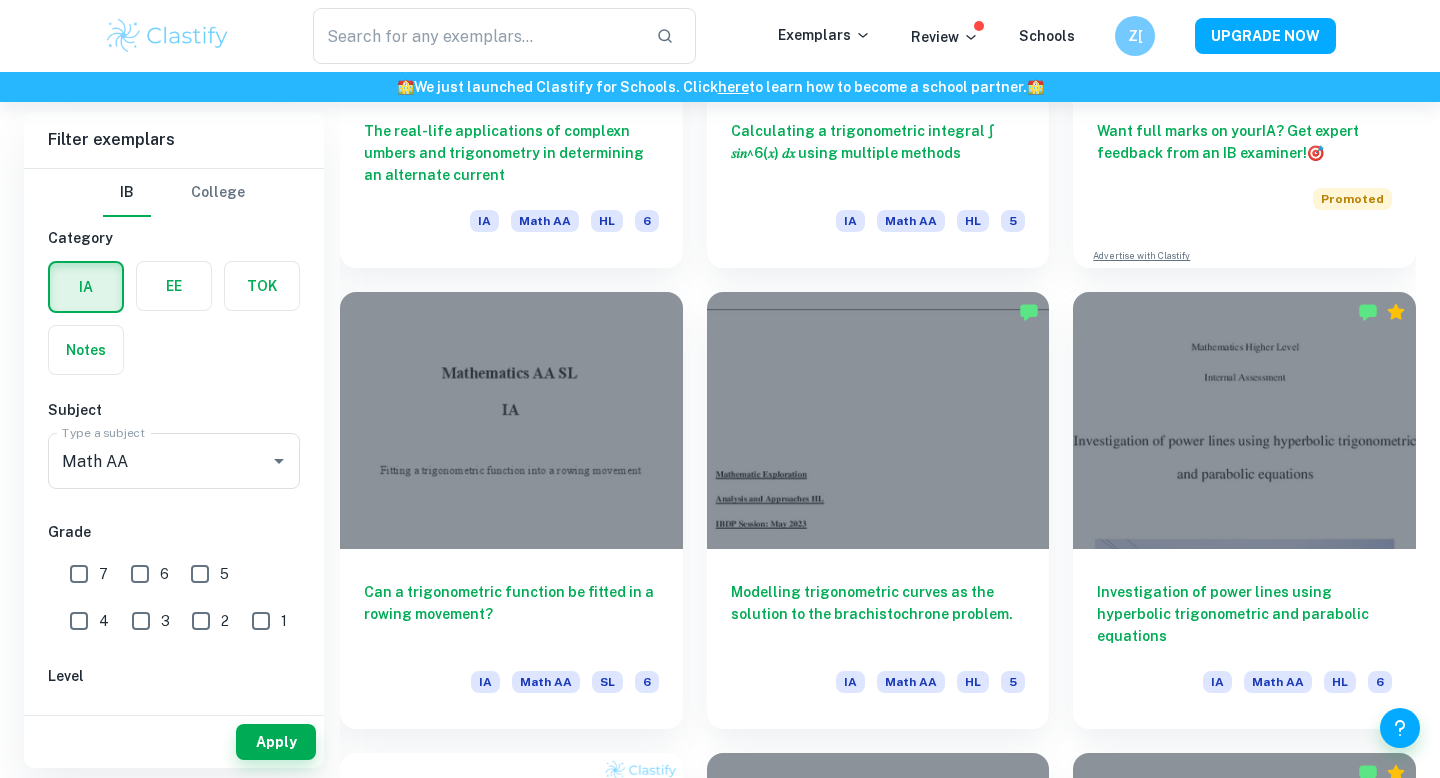 scroll, scrollTop: 0, scrollLeft: 0, axis: both 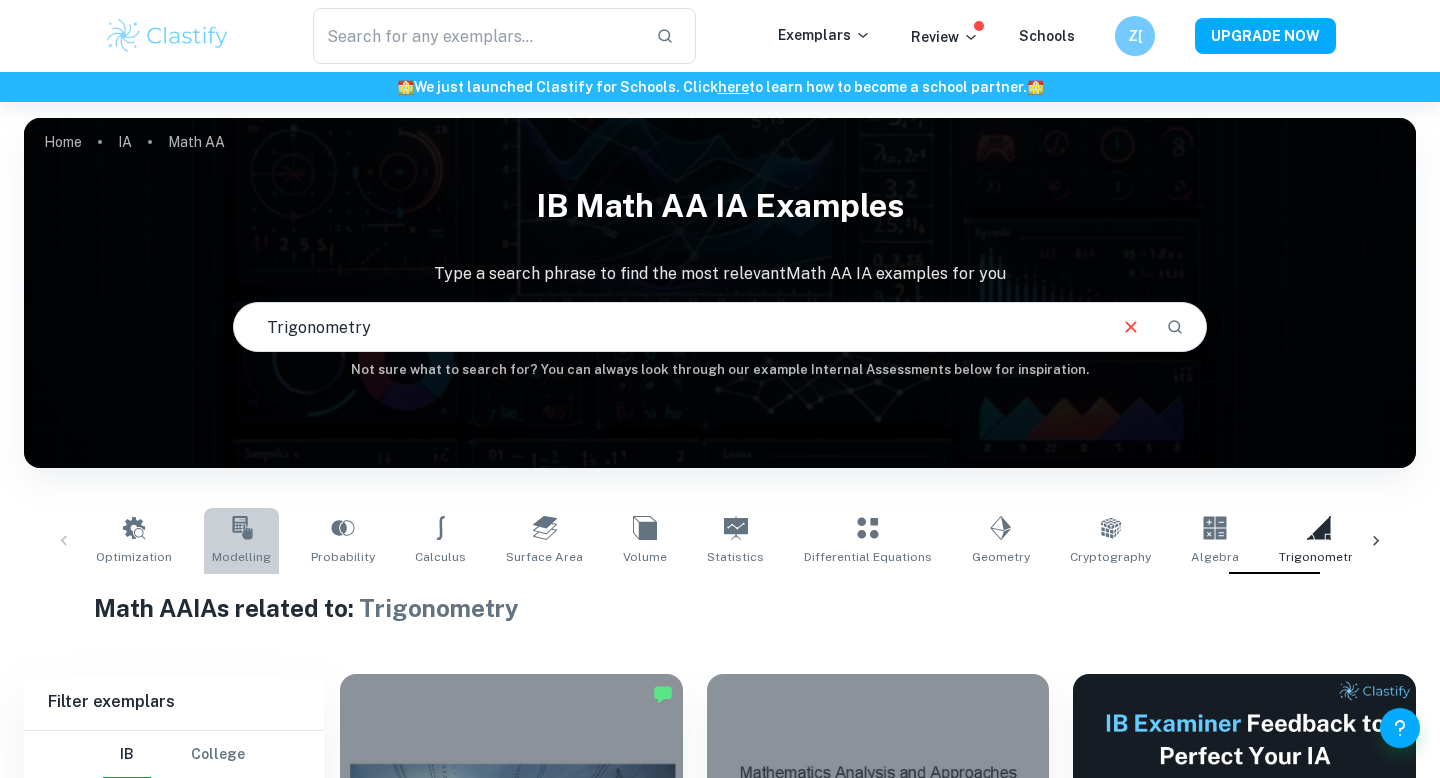 click on "Modelling" at bounding box center [241, 541] 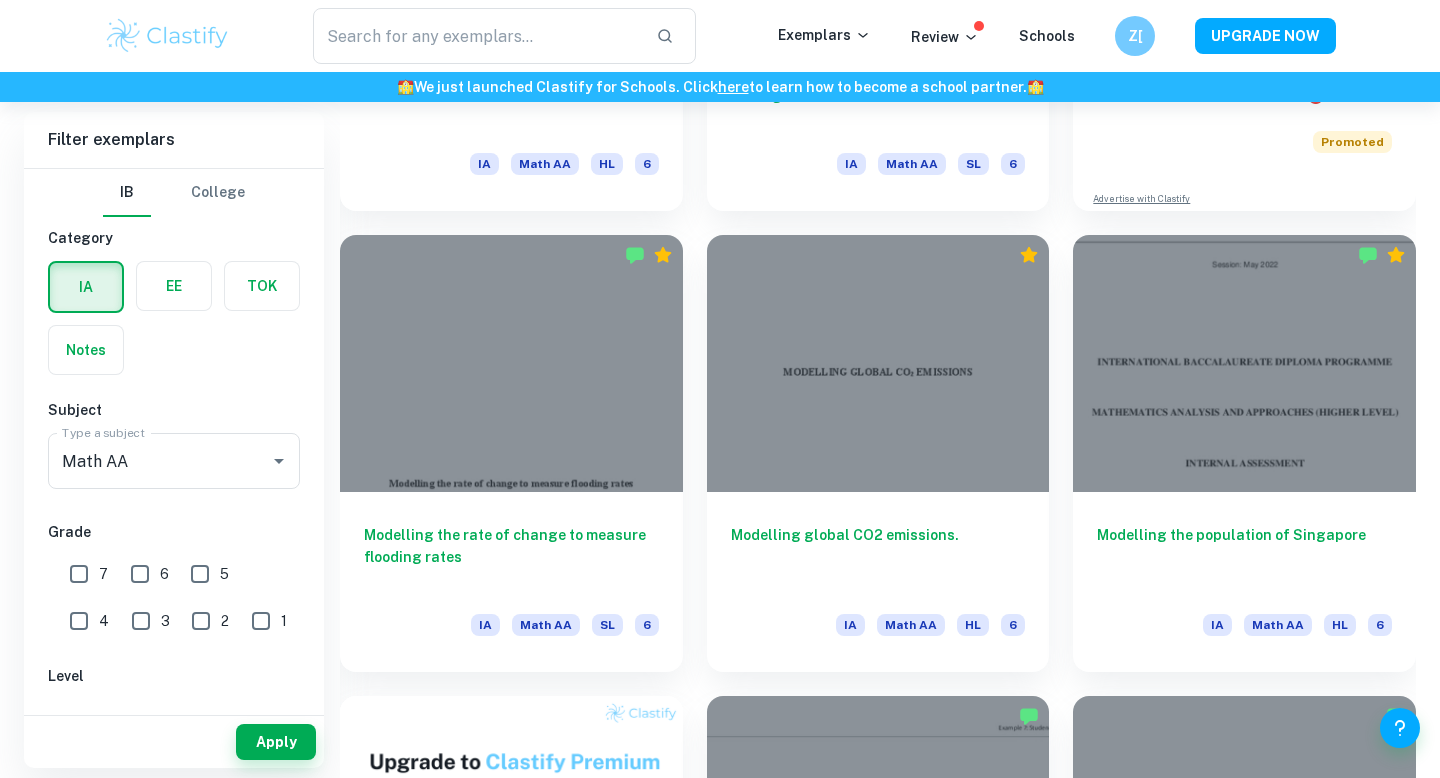 scroll, scrollTop: 901, scrollLeft: 0, axis: vertical 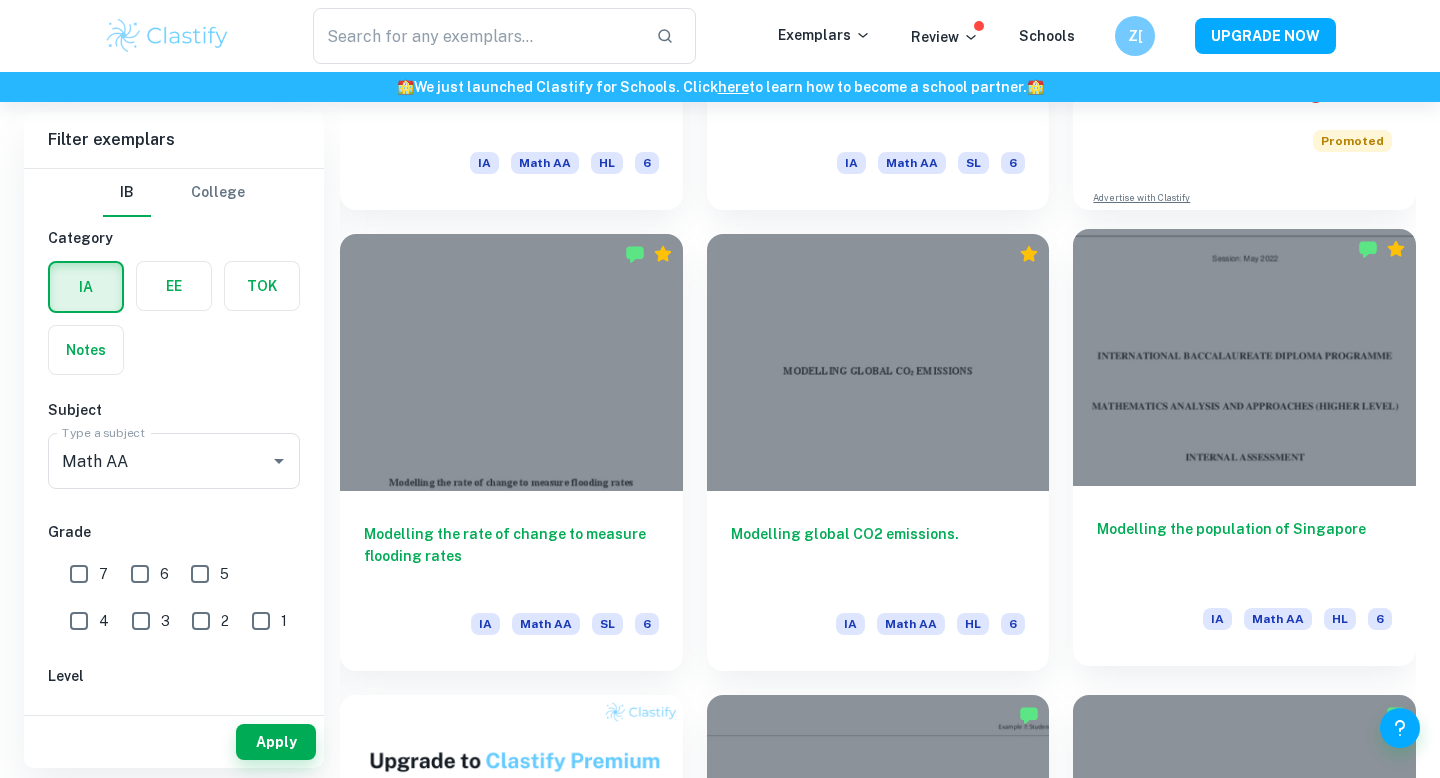 click on "Modelling the population of [COUNTRY] IA Math AA HL 6" at bounding box center (1244, 576) 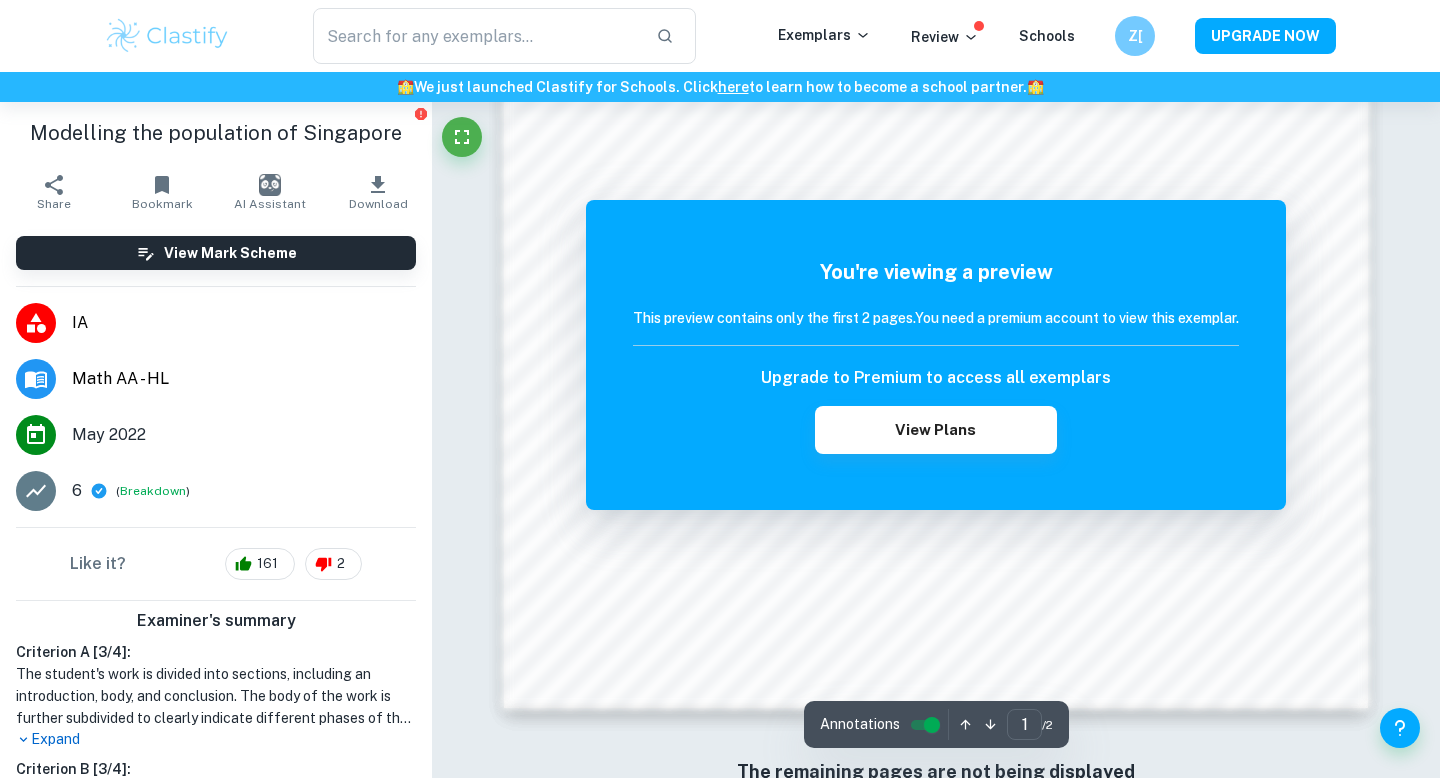 scroll, scrollTop: 1728, scrollLeft: 0, axis: vertical 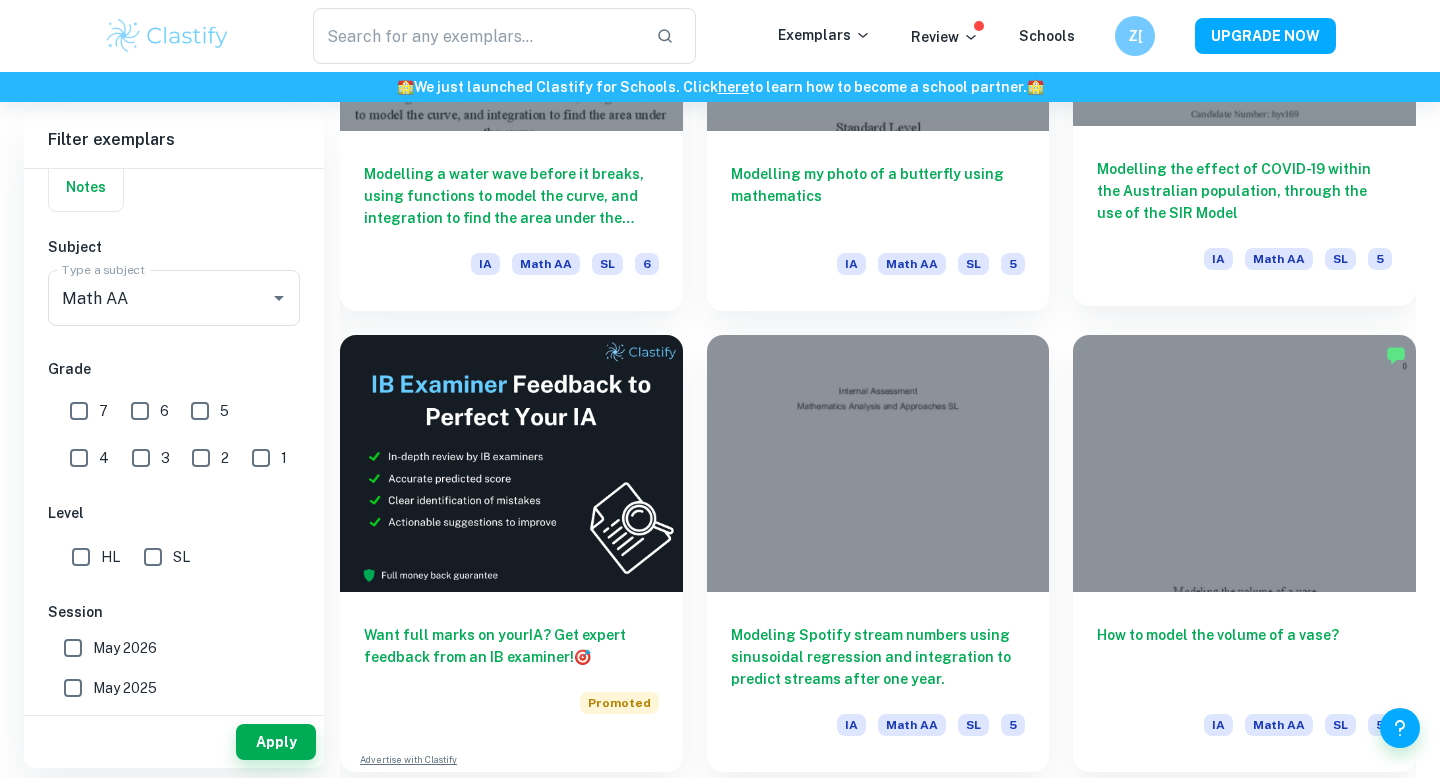 click on "Modelling the effect of COVID-19 within the Australian population, through the use of the SIR Model" at bounding box center (1244, 191) 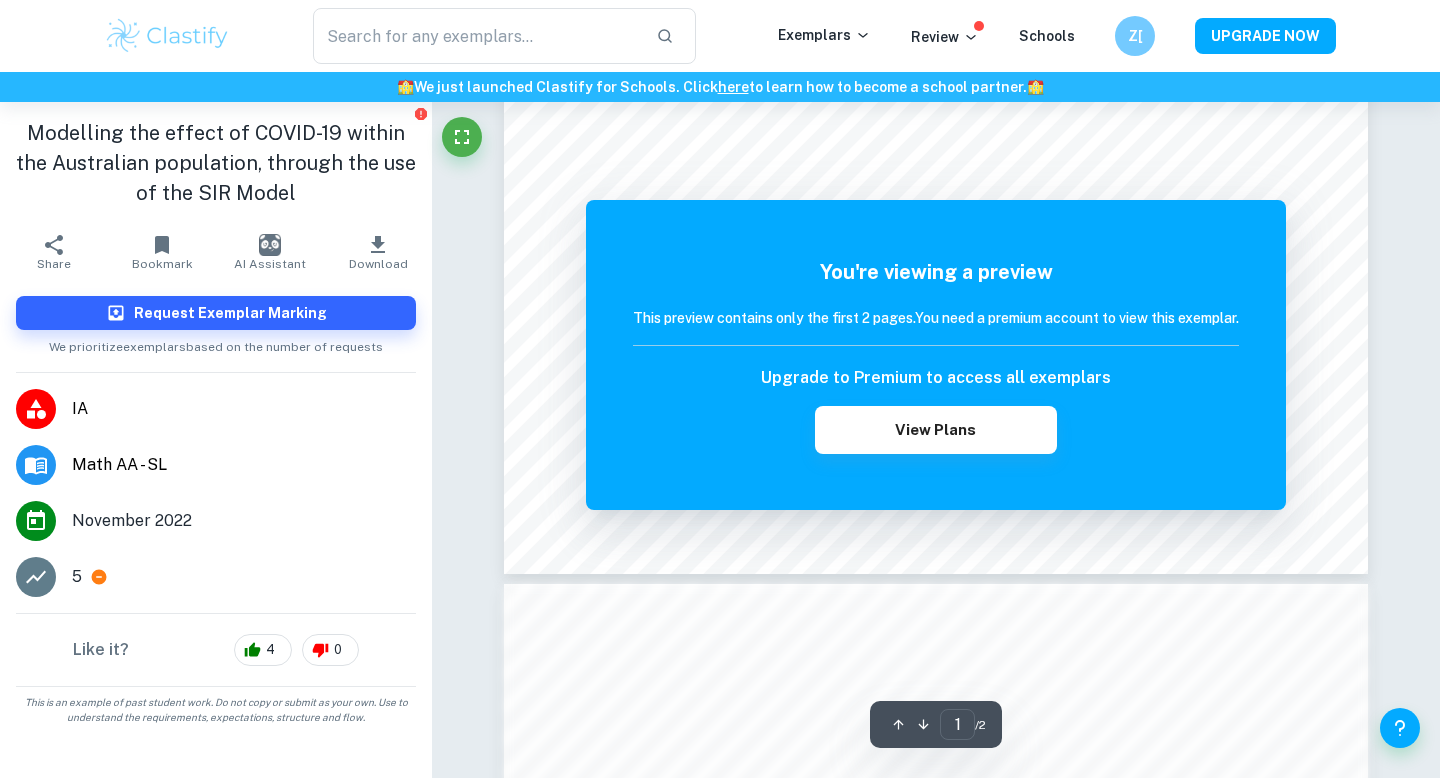 scroll, scrollTop: 859, scrollLeft: 0, axis: vertical 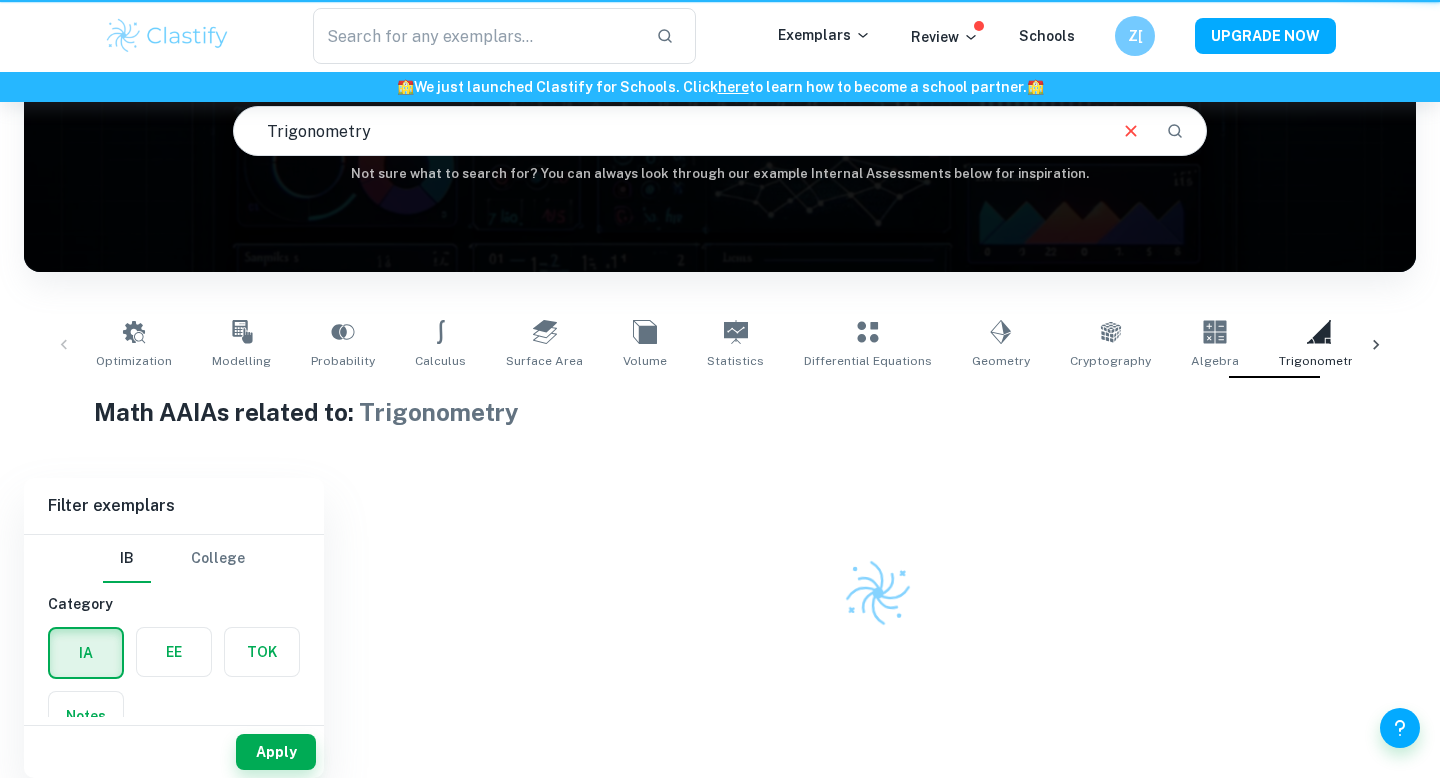 type on "Trigonometry" 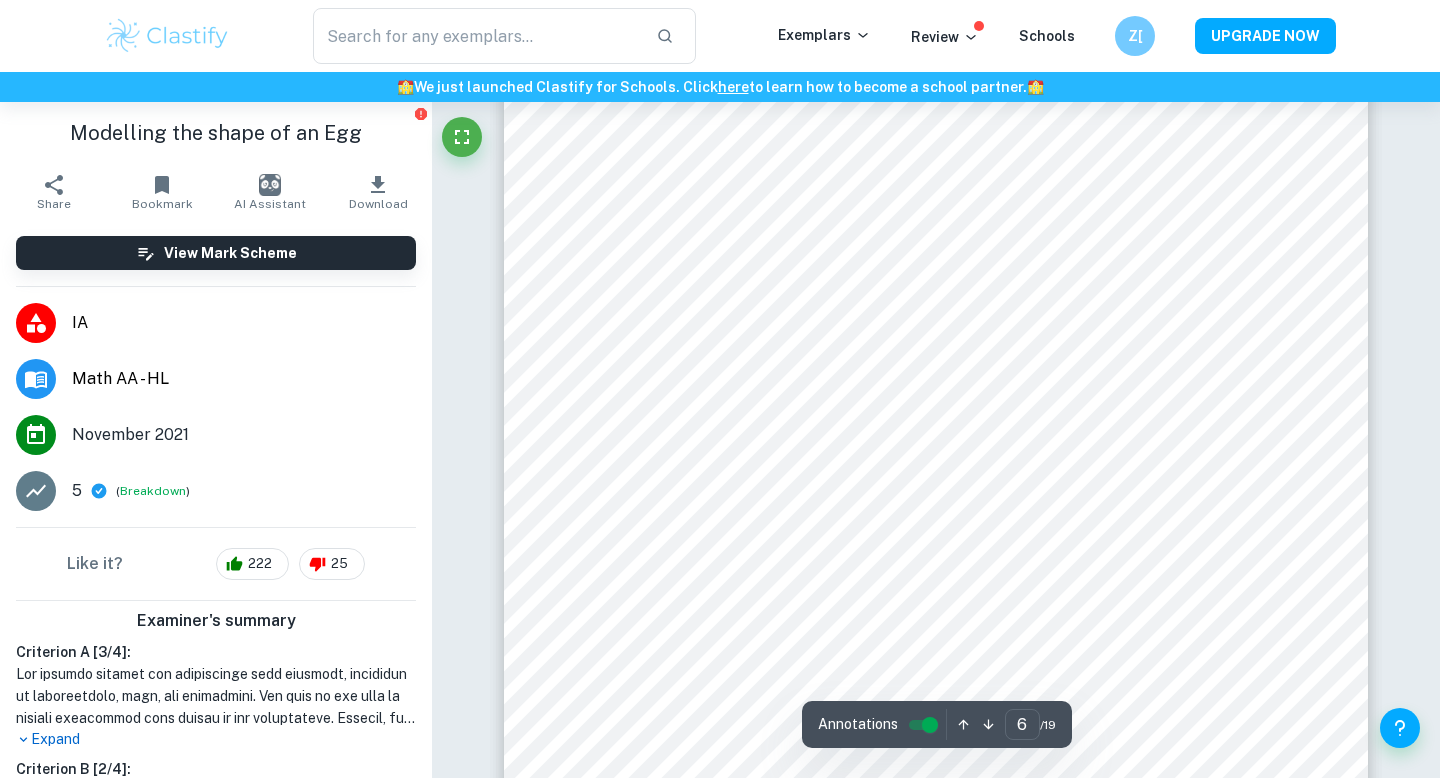 scroll, scrollTop: 7503, scrollLeft: 0, axis: vertical 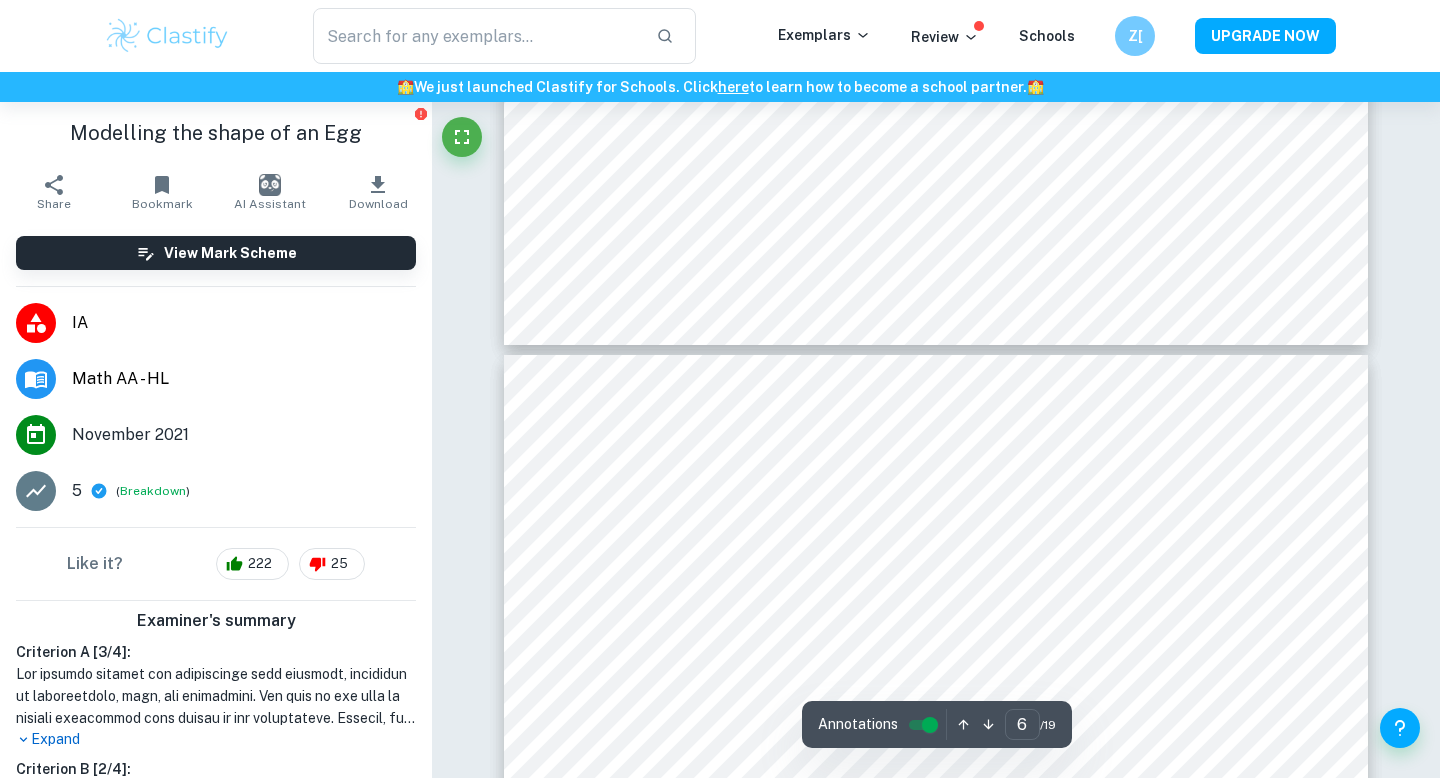 type on "7" 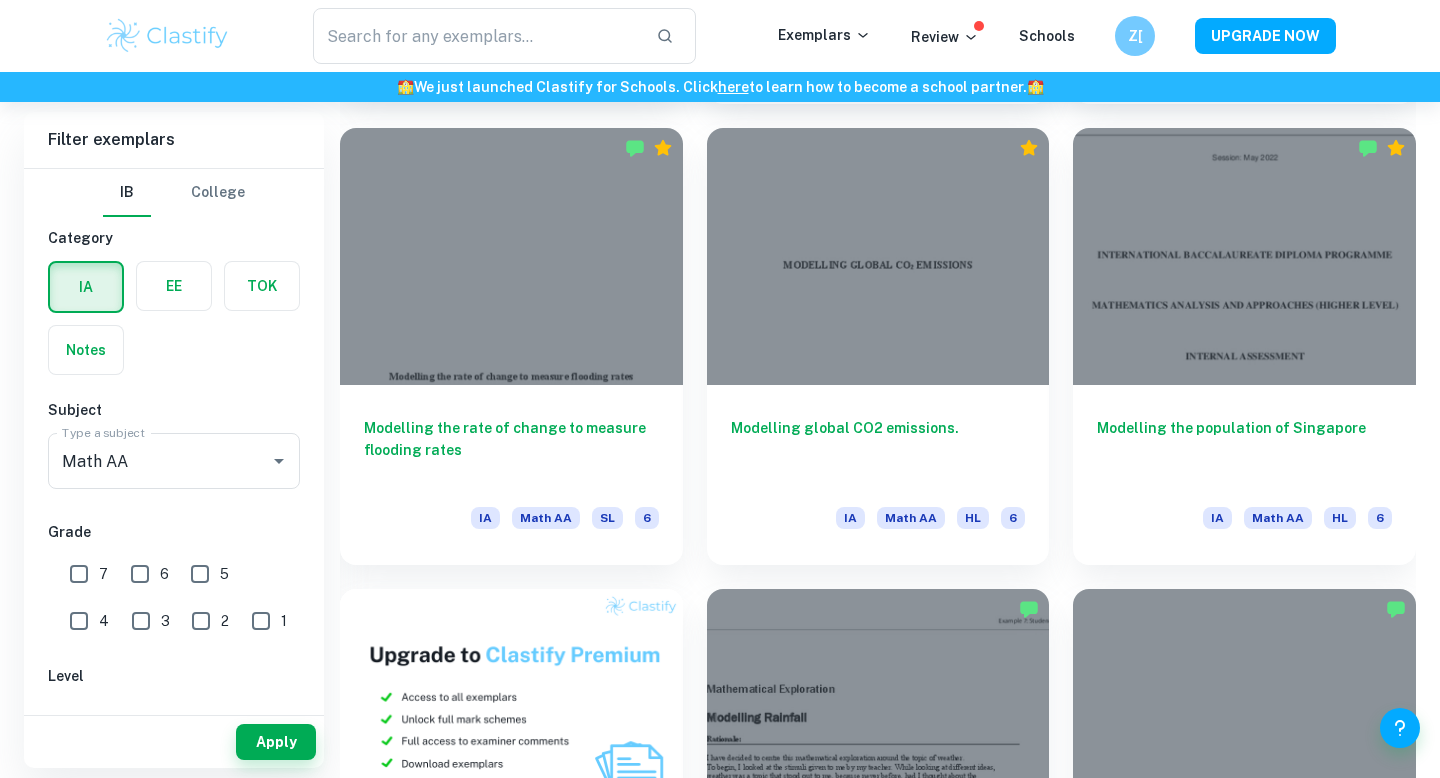 scroll, scrollTop: 1017, scrollLeft: 0, axis: vertical 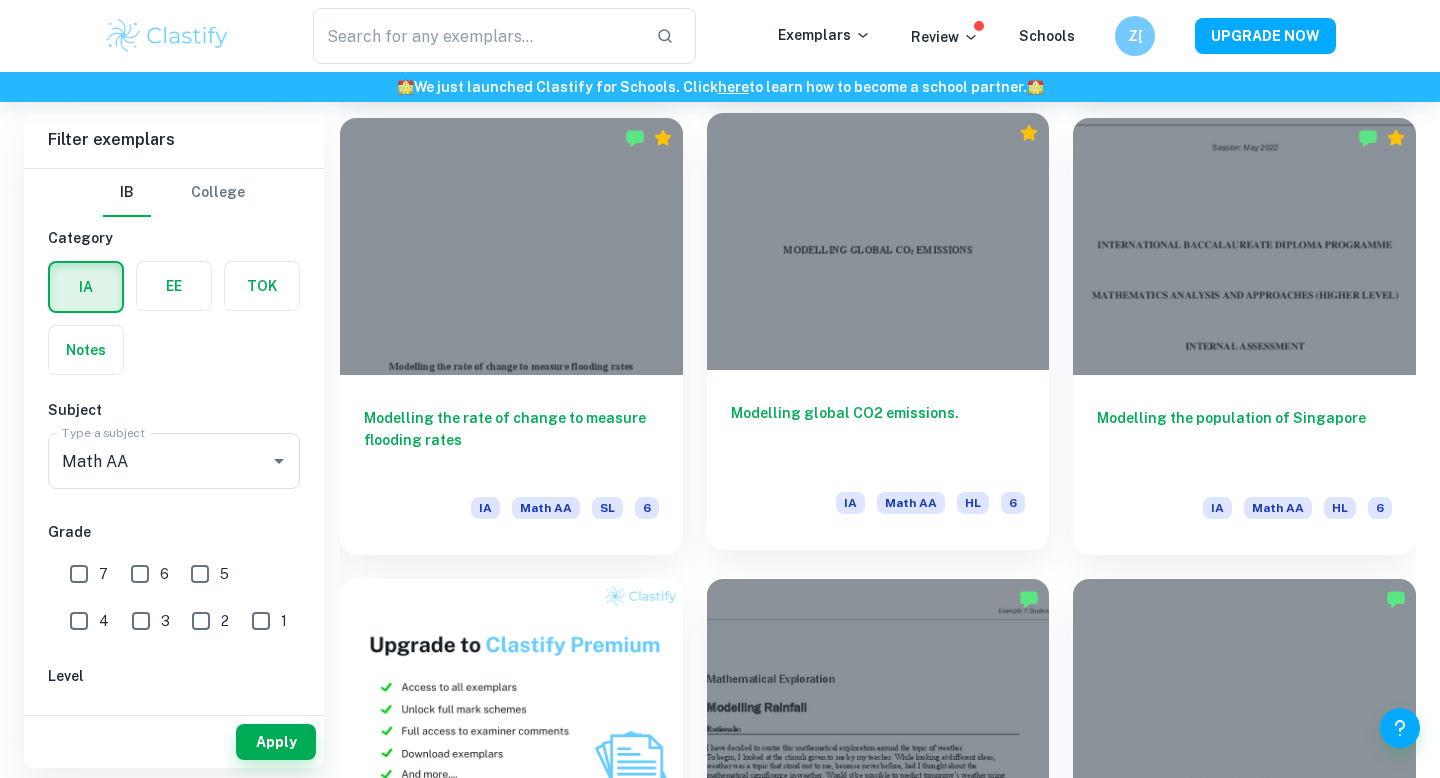 click on "Modelling global CO2 emissions." at bounding box center (878, 435) 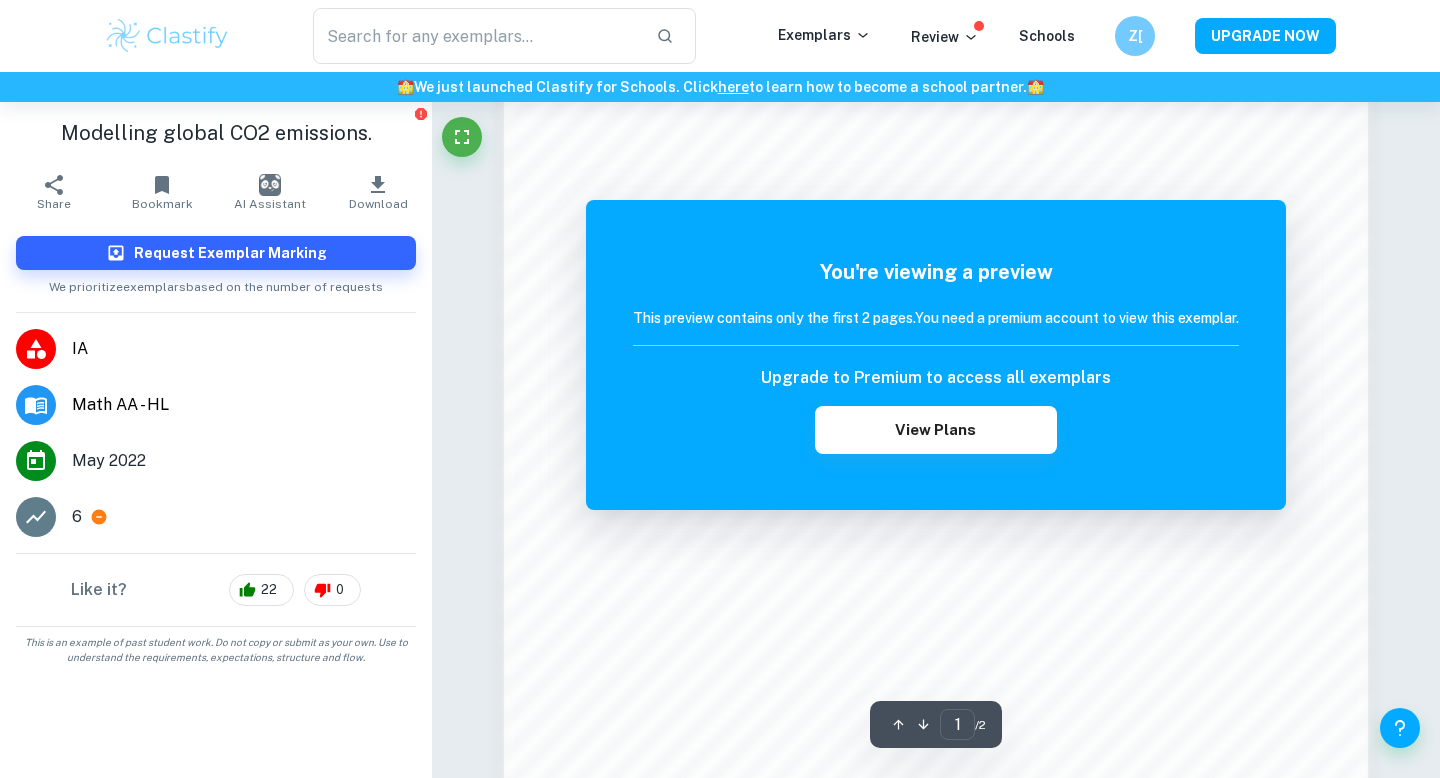 scroll, scrollTop: 1936, scrollLeft: 0, axis: vertical 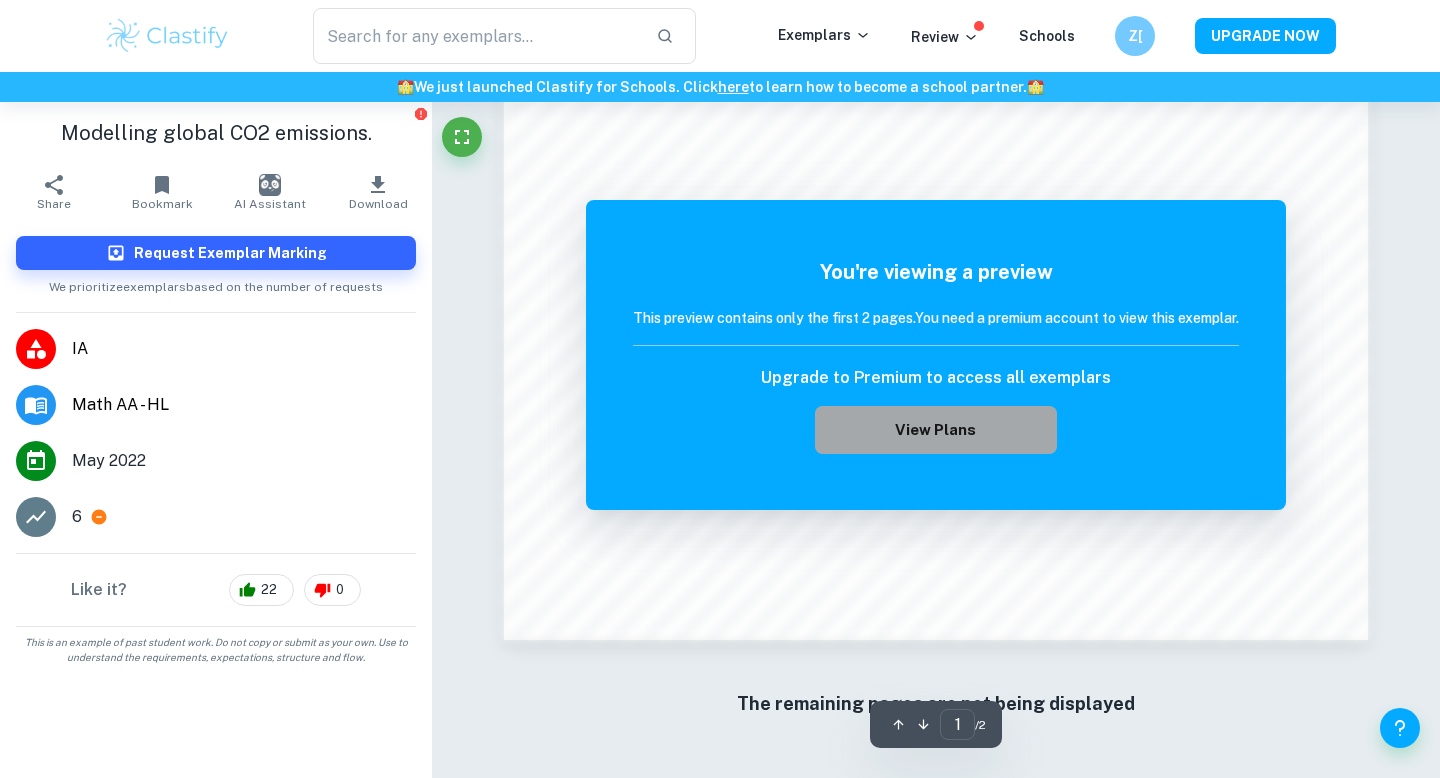 click on "View Plans" at bounding box center [936, 430] 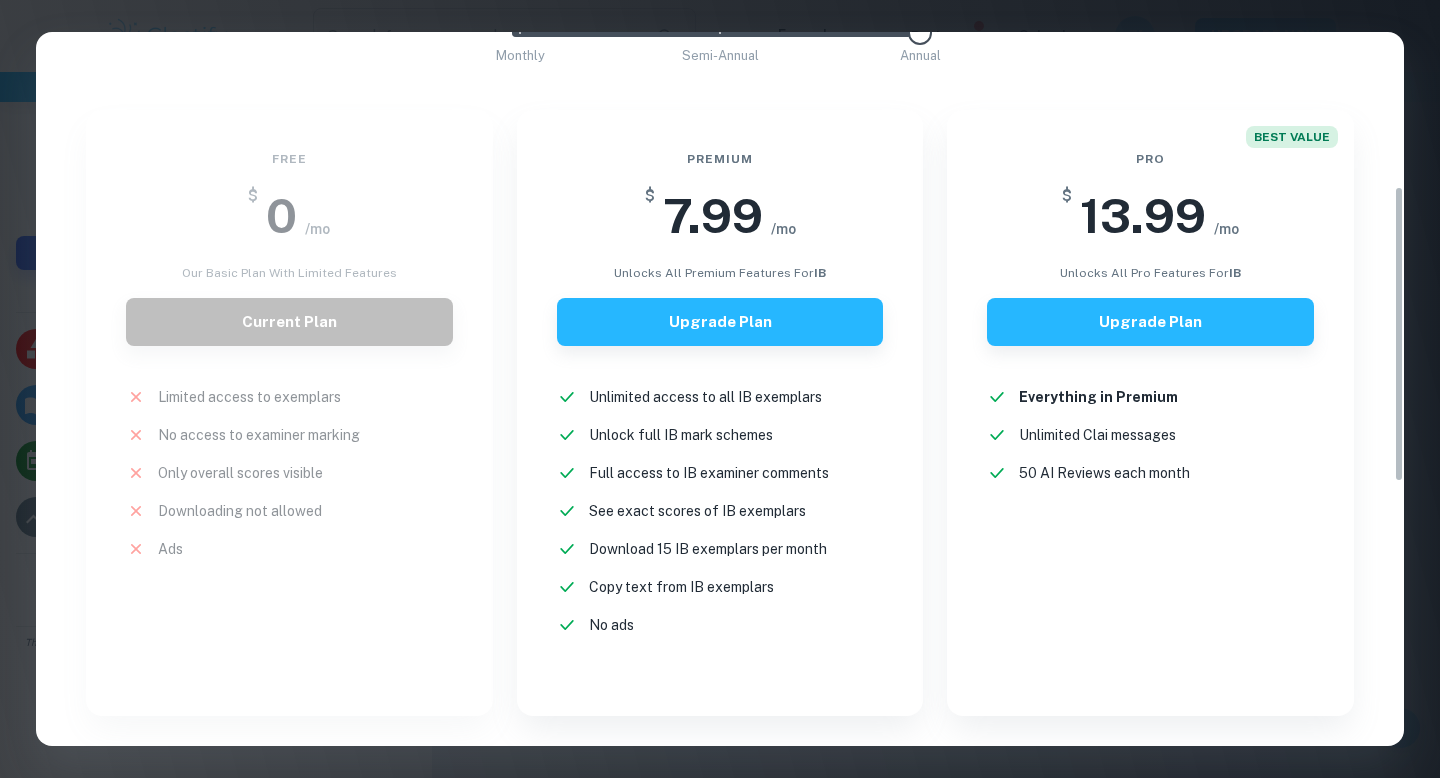 scroll, scrollTop: 370, scrollLeft: 0, axis: vertical 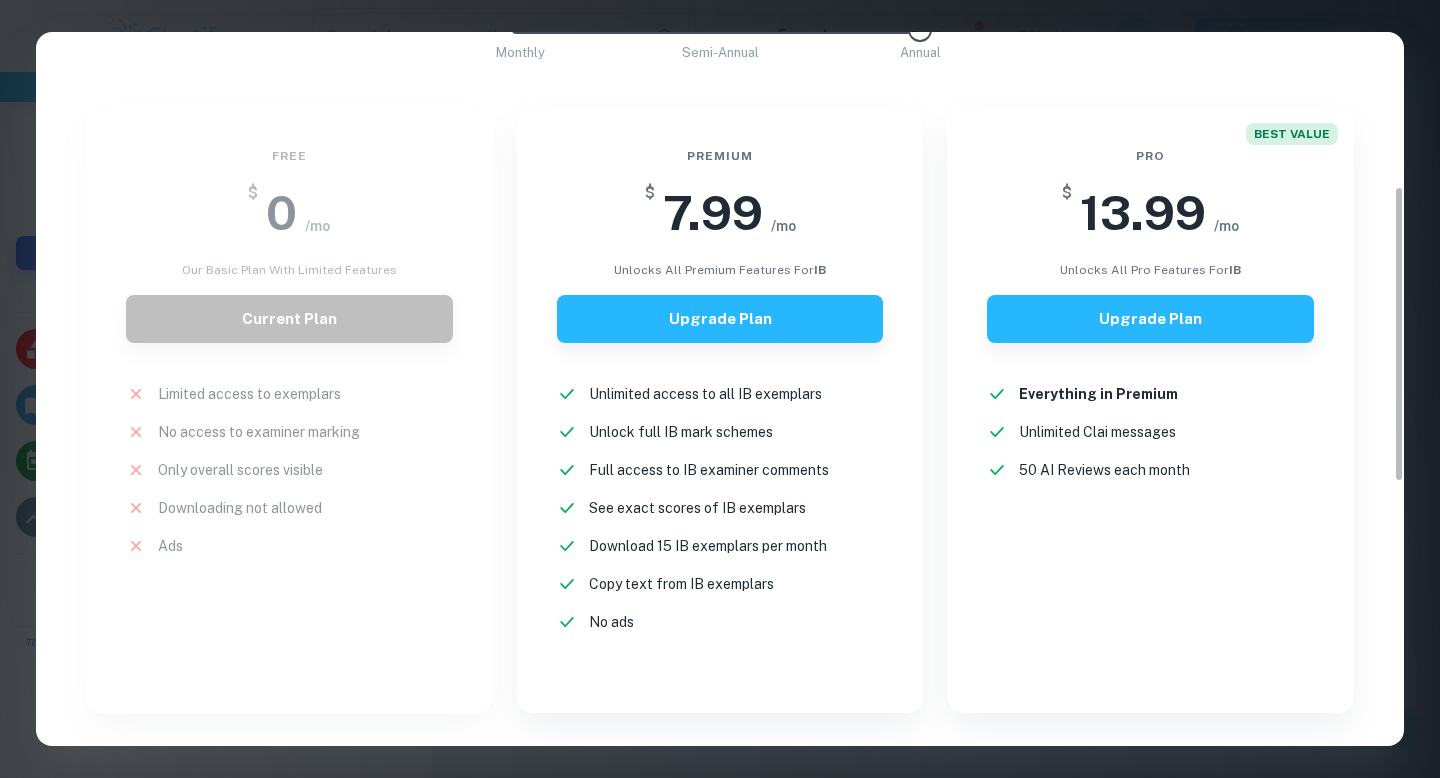 click on "Easily Ace Your IB Coursework & Crush College Essays with  Clastify Premium The quality of your education determines the success of your future. For a fraction of the cost of a tutor or prep course, you gain access to the same strategies and insights that have helped countless students ace their IB coursework and college applications. It's a small investment, with a potentially life-changing return. Moderated by ex-admission officers and official IB examiners with 10+ years of experience IB COLLEGE IB + COLLEGE Monthly Semi-Annual Annual Save  40% Free $ 0 /mo Our basic plan with limited features Current Plan Limited access to exemplars New! No access to examiner marking New! Only overall scores visible New! Downloading not allowed New! Ads New! Premium $ 7.99 /mo unlocks all premium features for  IB Upgrade Plan Unlimited access to all IB exemplars New! Unlock full IB mark schemes New! Full access to IB examiner comments New! See exact scores of IB exemplars New! Download 15 IB exemplars per month New! New!" at bounding box center (720, 389) 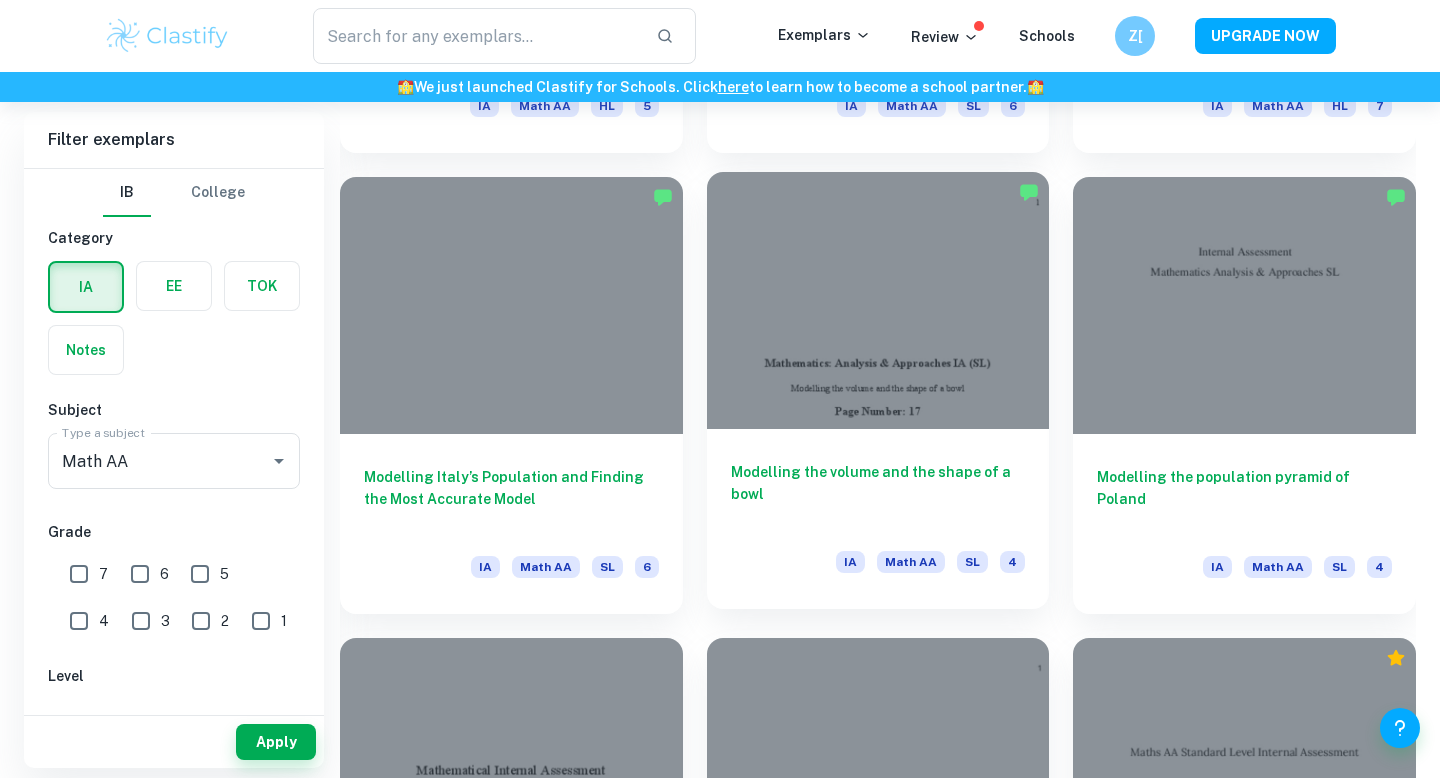 scroll, scrollTop: 2340, scrollLeft: 0, axis: vertical 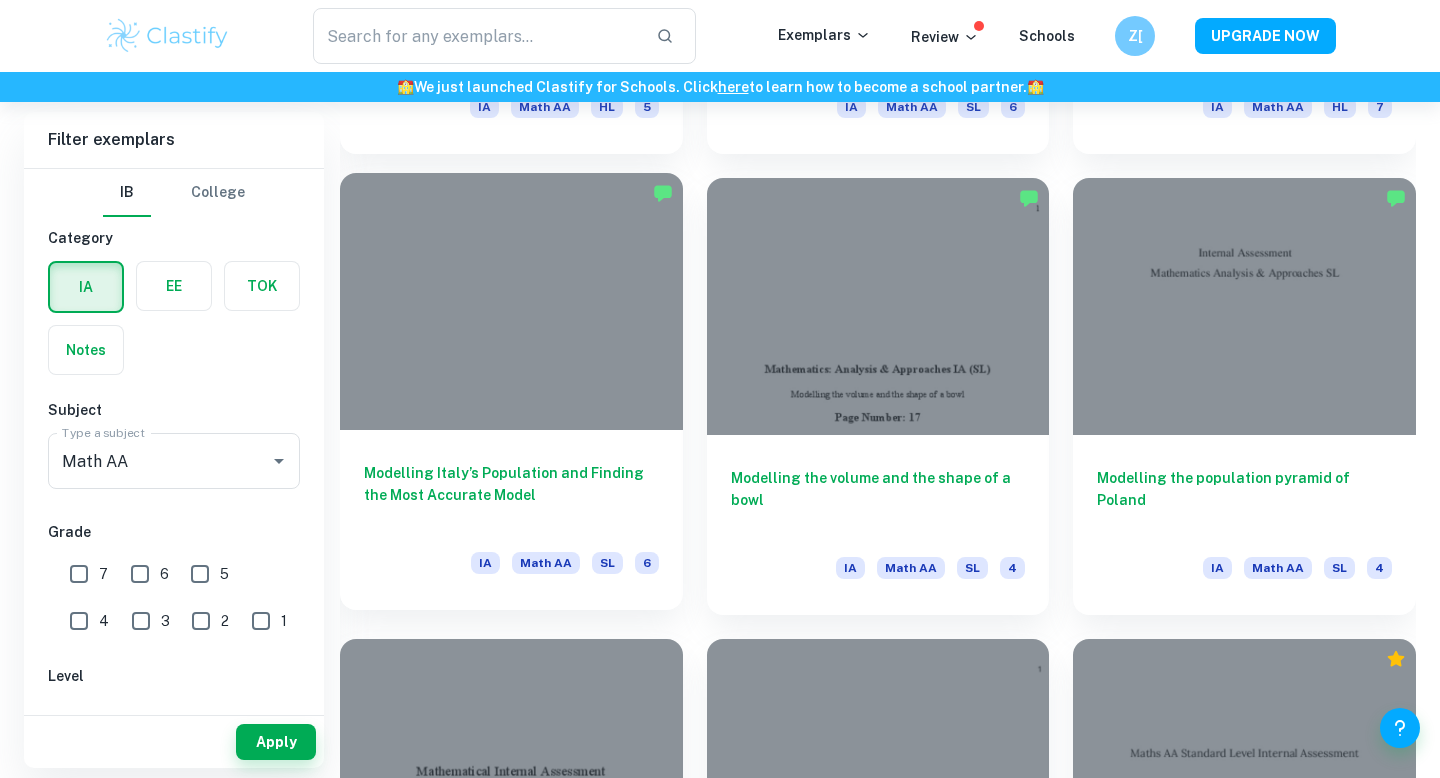 click on "Modelling Italy’s Population and Finding the Most Accurate Model" at bounding box center [511, 495] 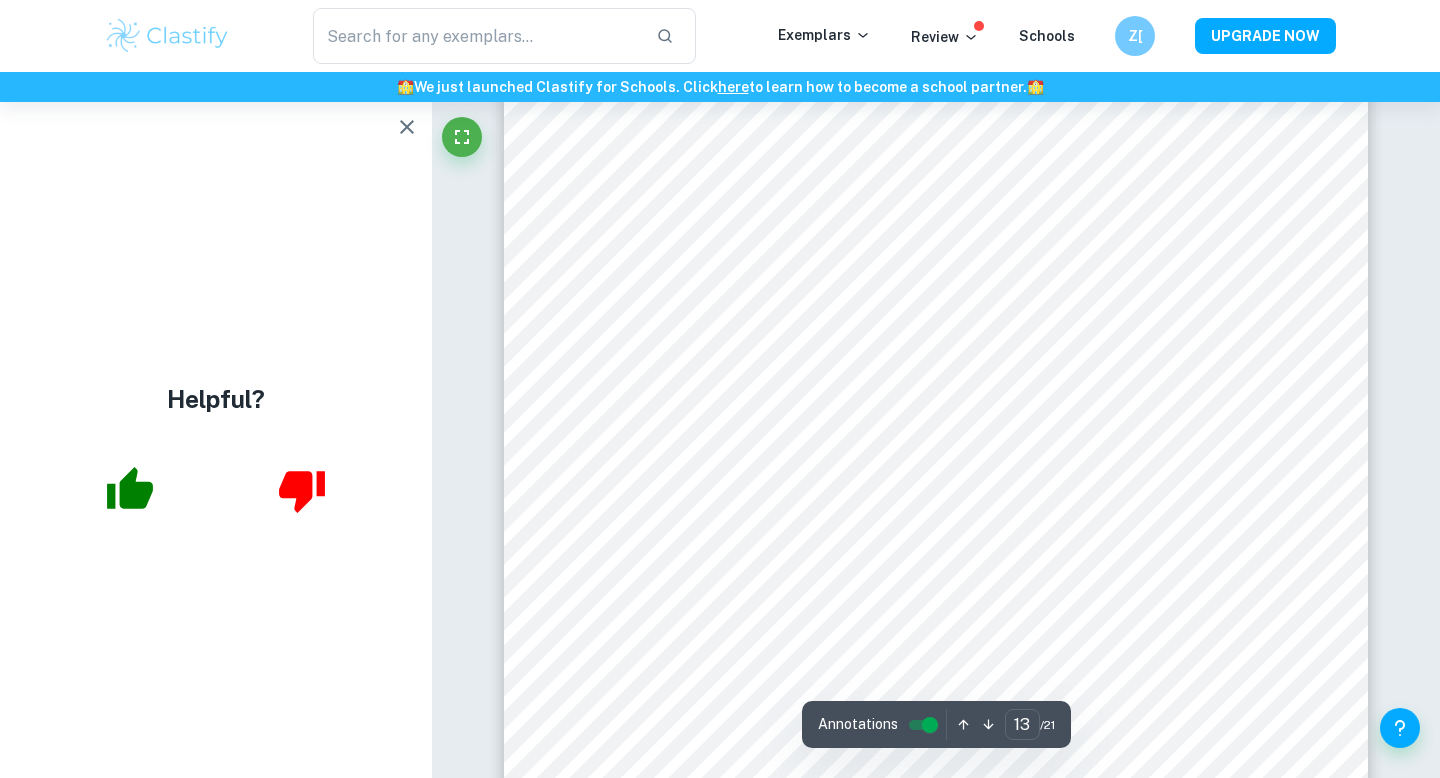 scroll, scrollTop: 15574, scrollLeft: 0, axis: vertical 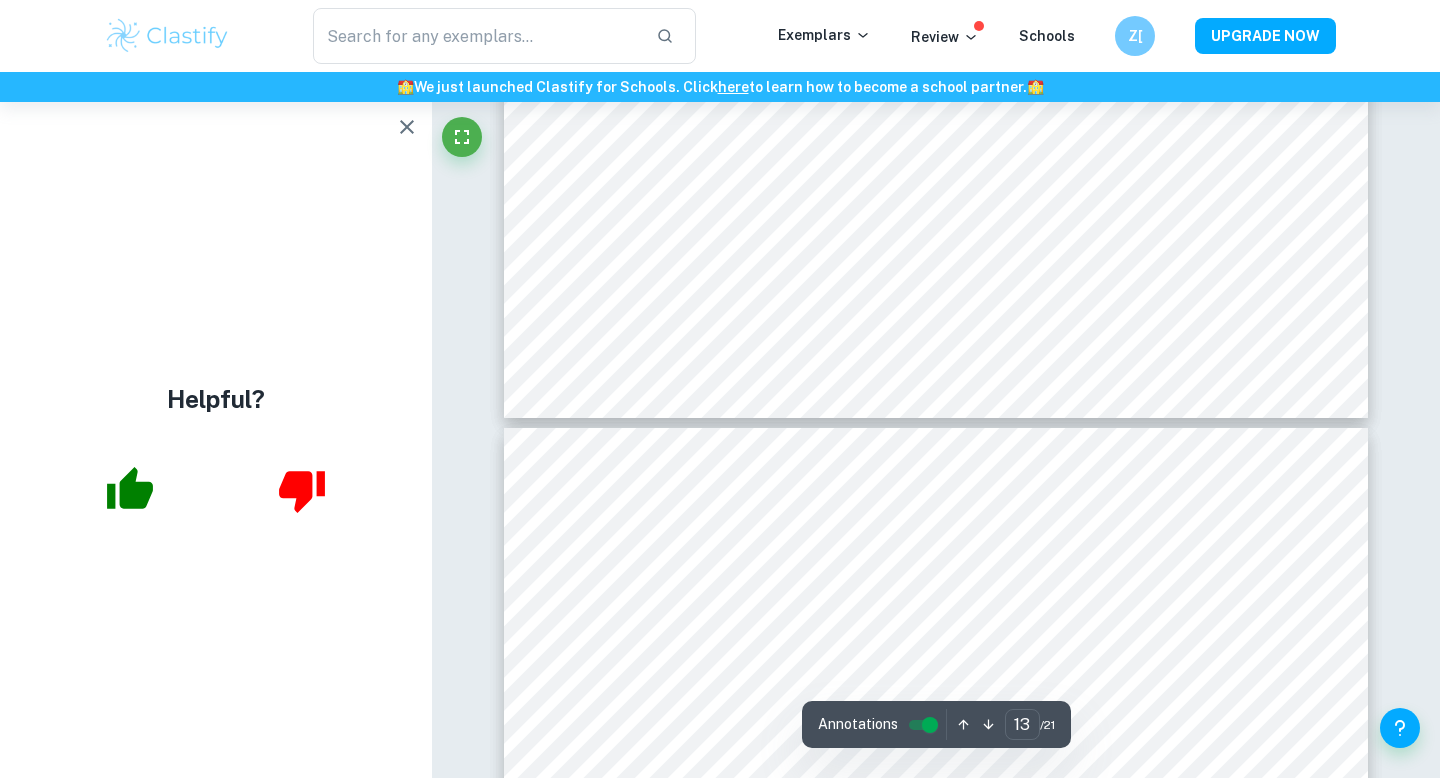 type on "14" 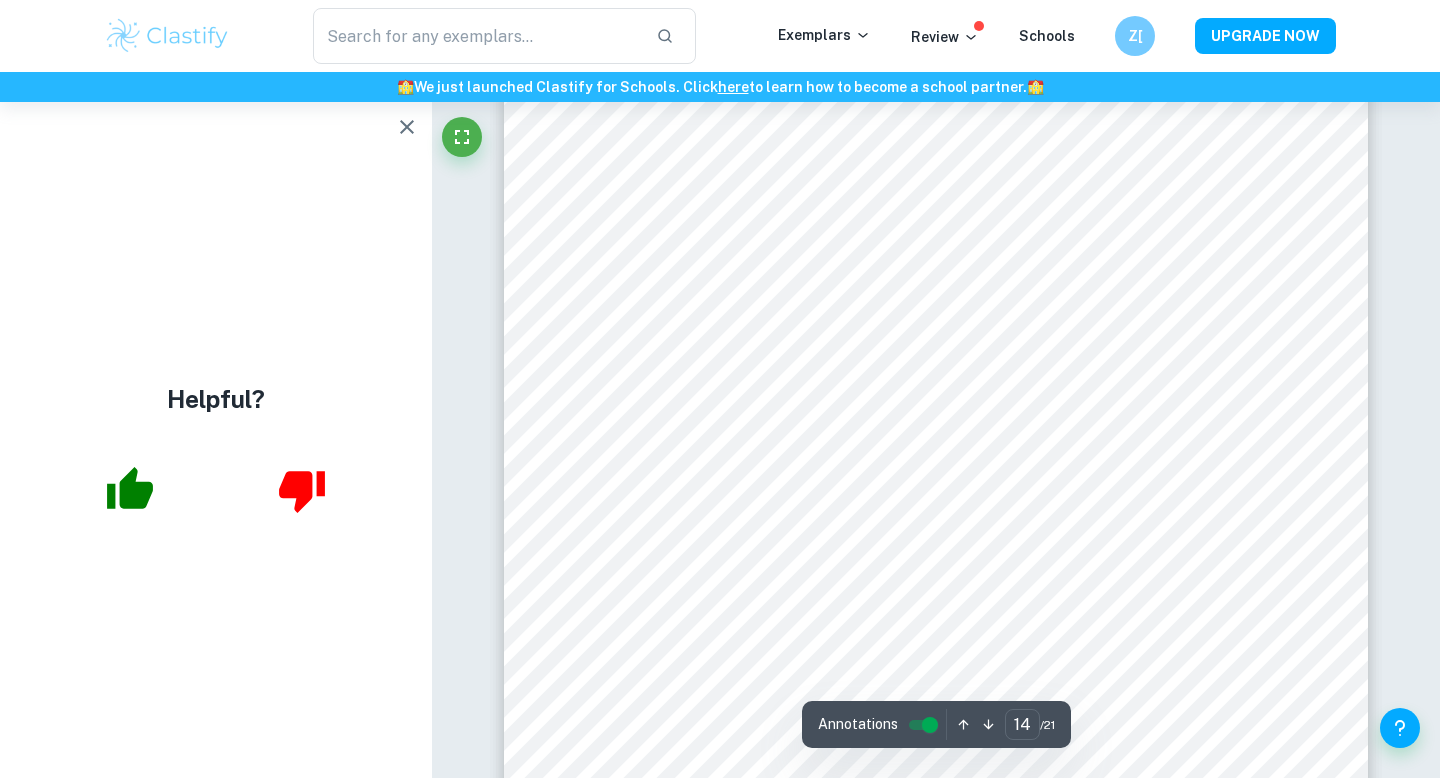 scroll, scrollTop: 16366, scrollLeft: 0, axis: vertical 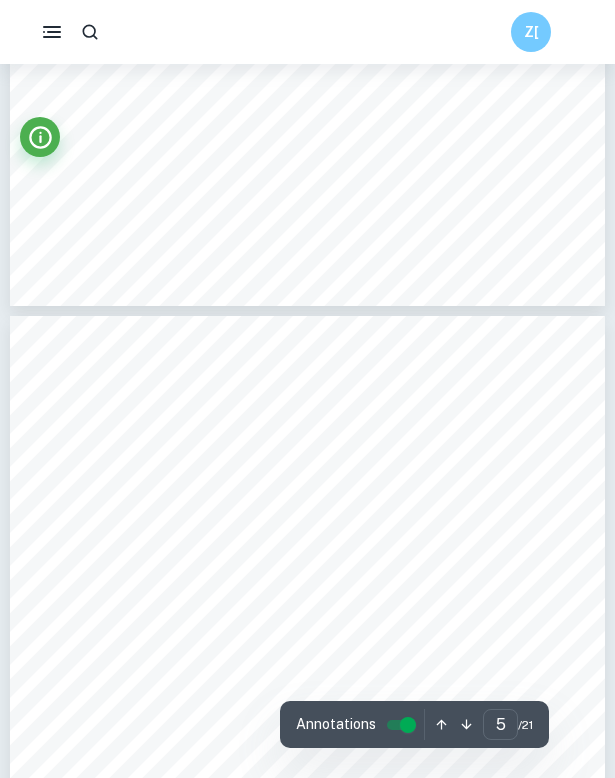type on "6" 